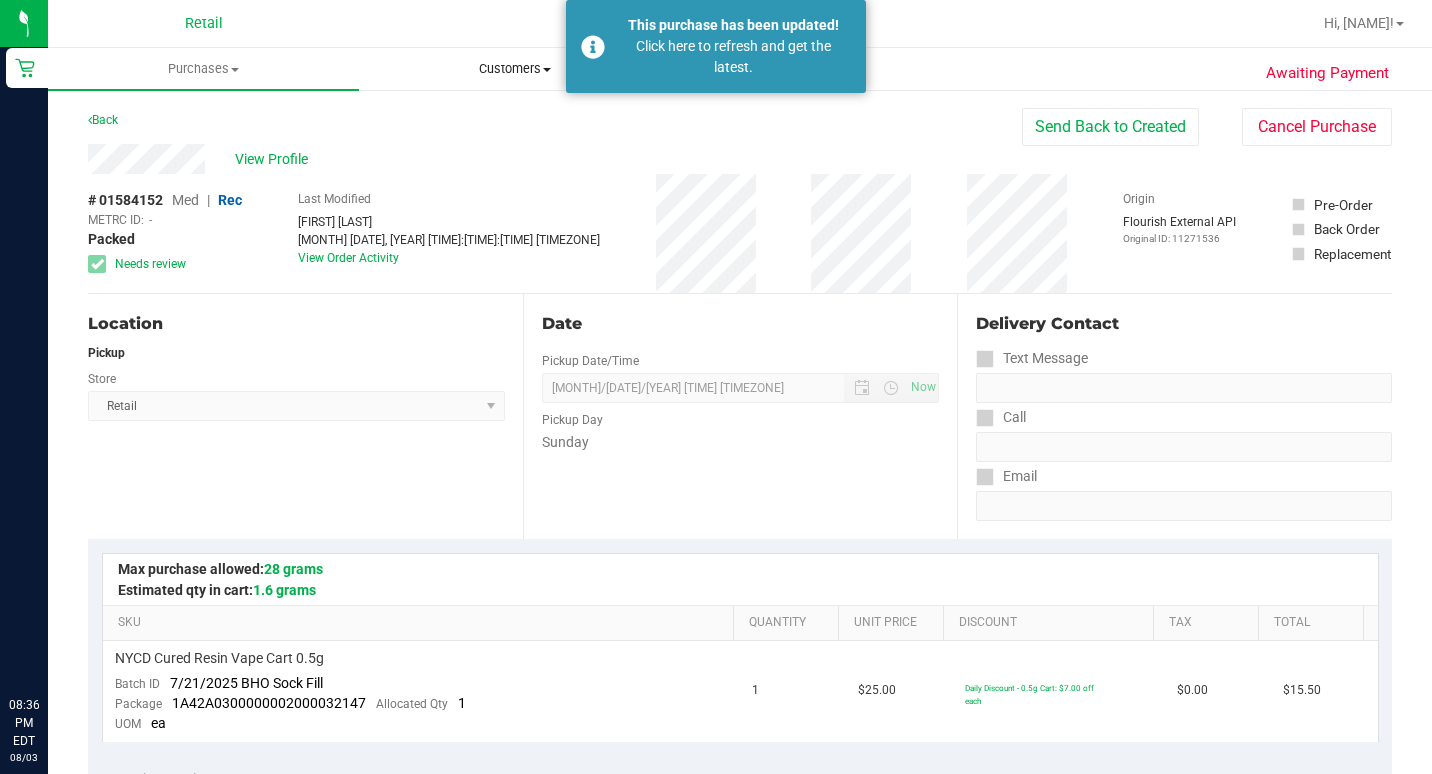 scroll, scrollTop: 0, scrollLeft: 0, axis: both 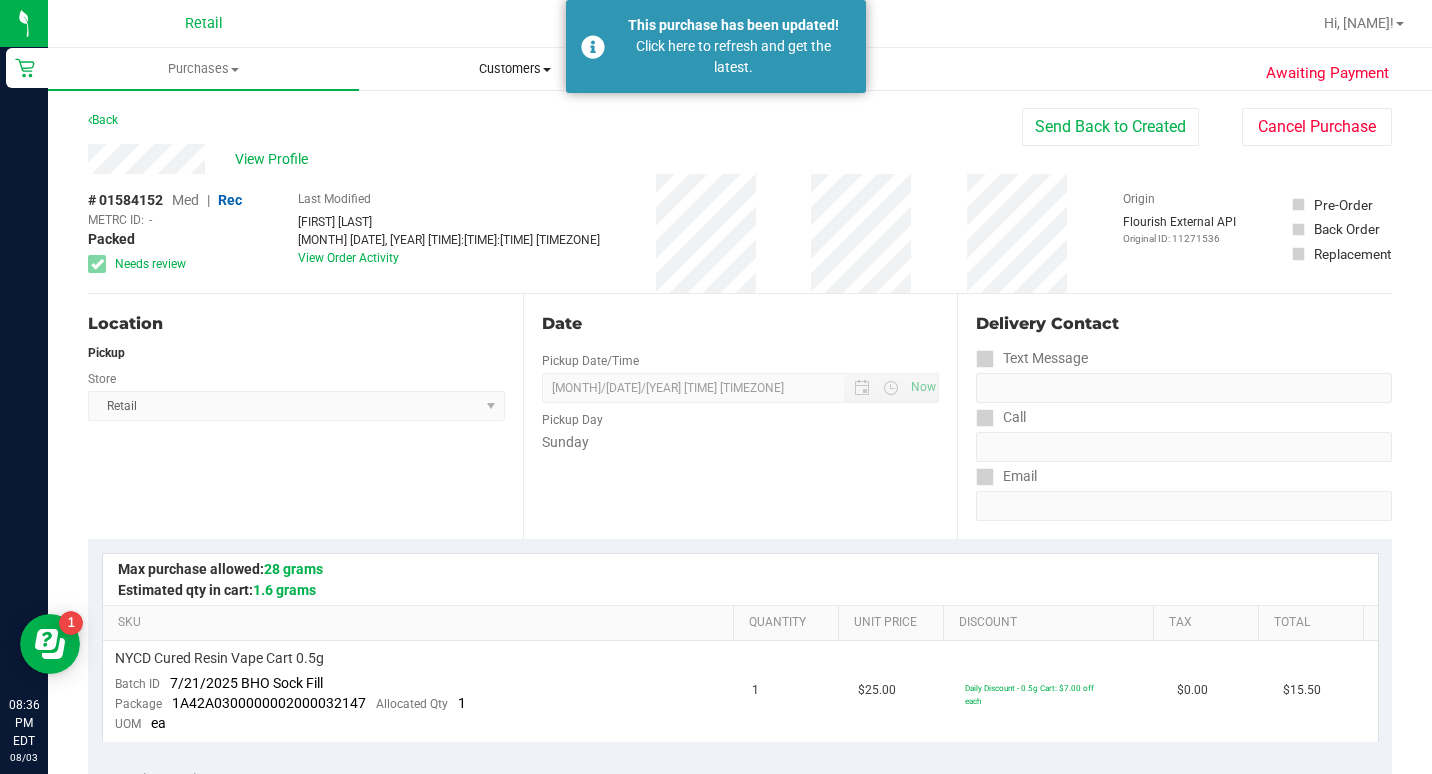 click on "Customers
All customers
Add a new customer
All physicians" at bounding box center [514, 69] 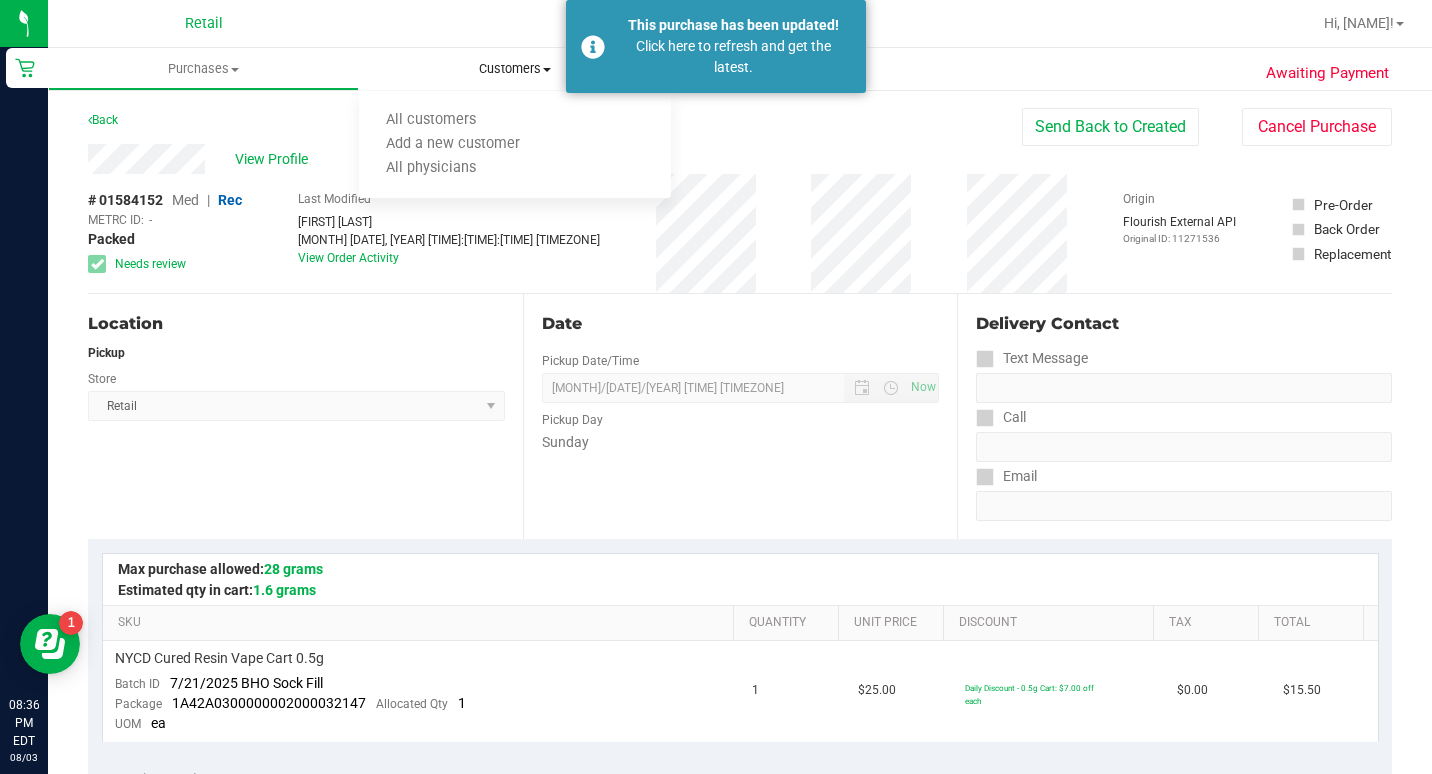 click on "Customers" at bounding box center (514, 69) 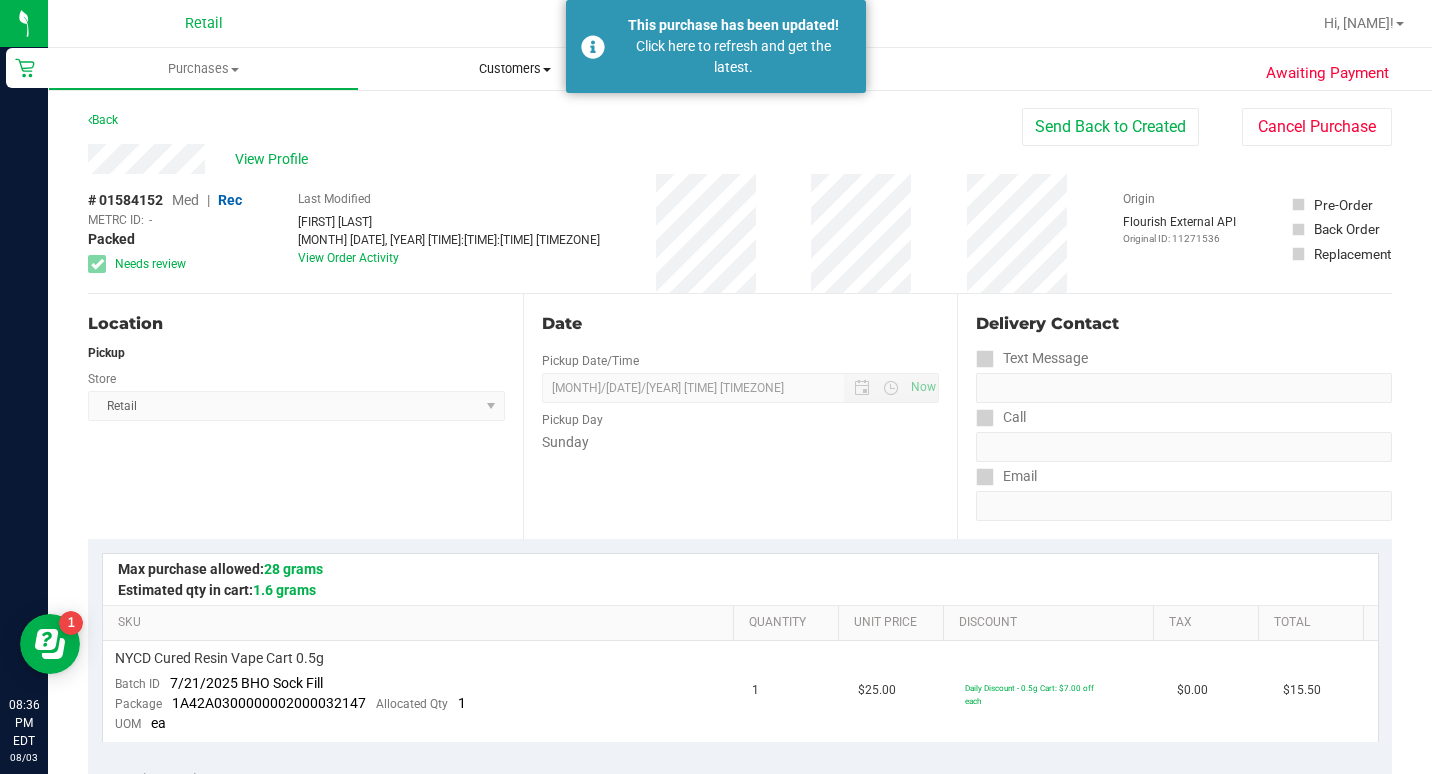 click on "Customers" at bounding box center (514, 69) 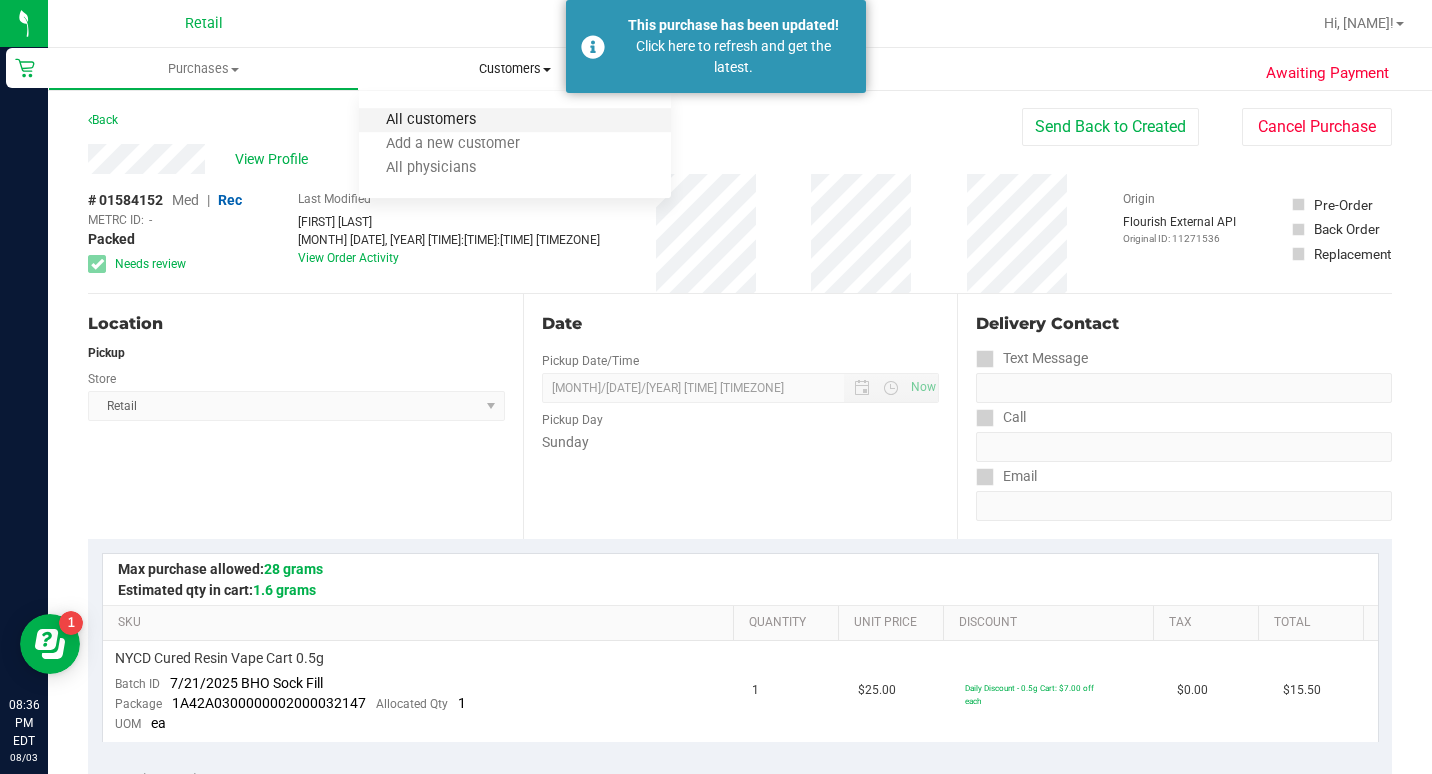 click on "All customers" at bounding box center (431, 120) 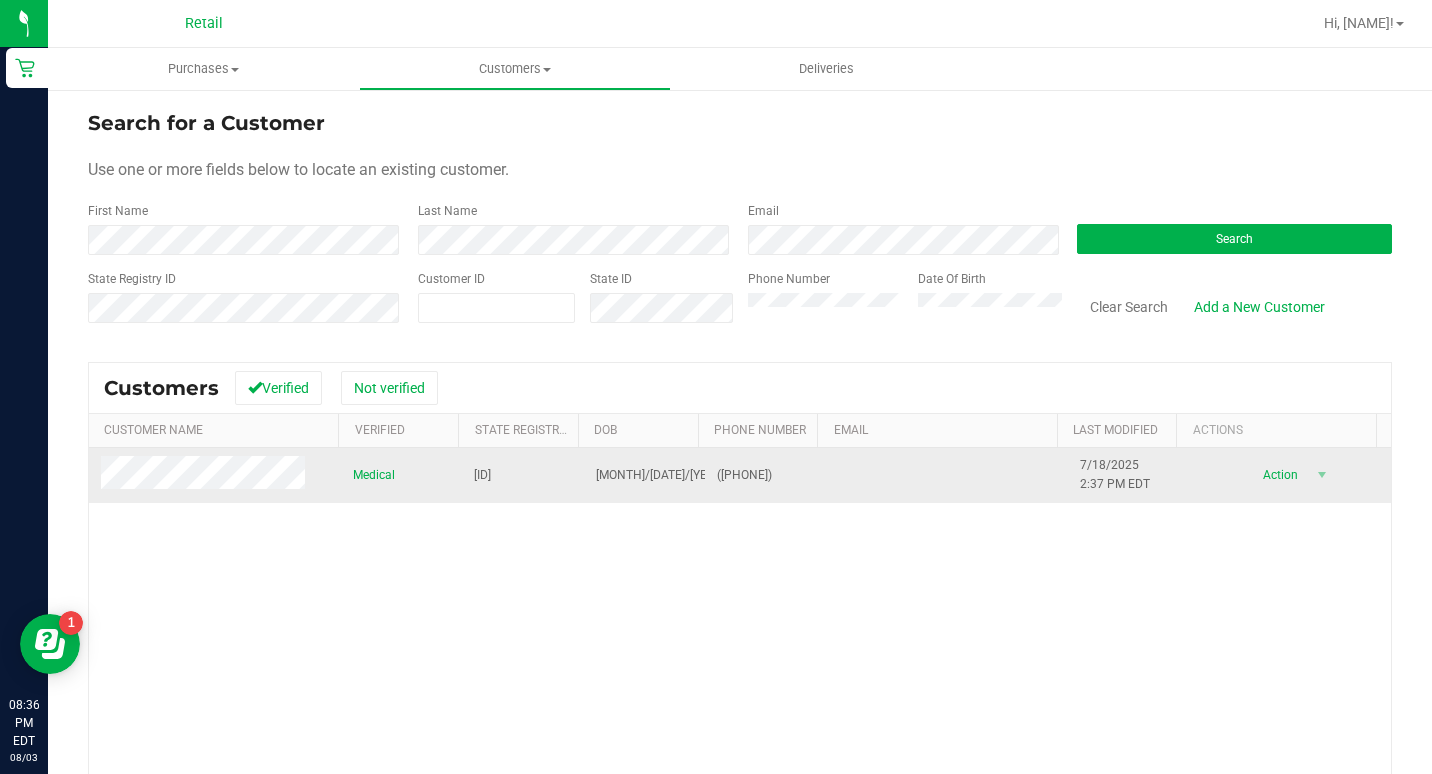 click at bounding box center (206, 475) 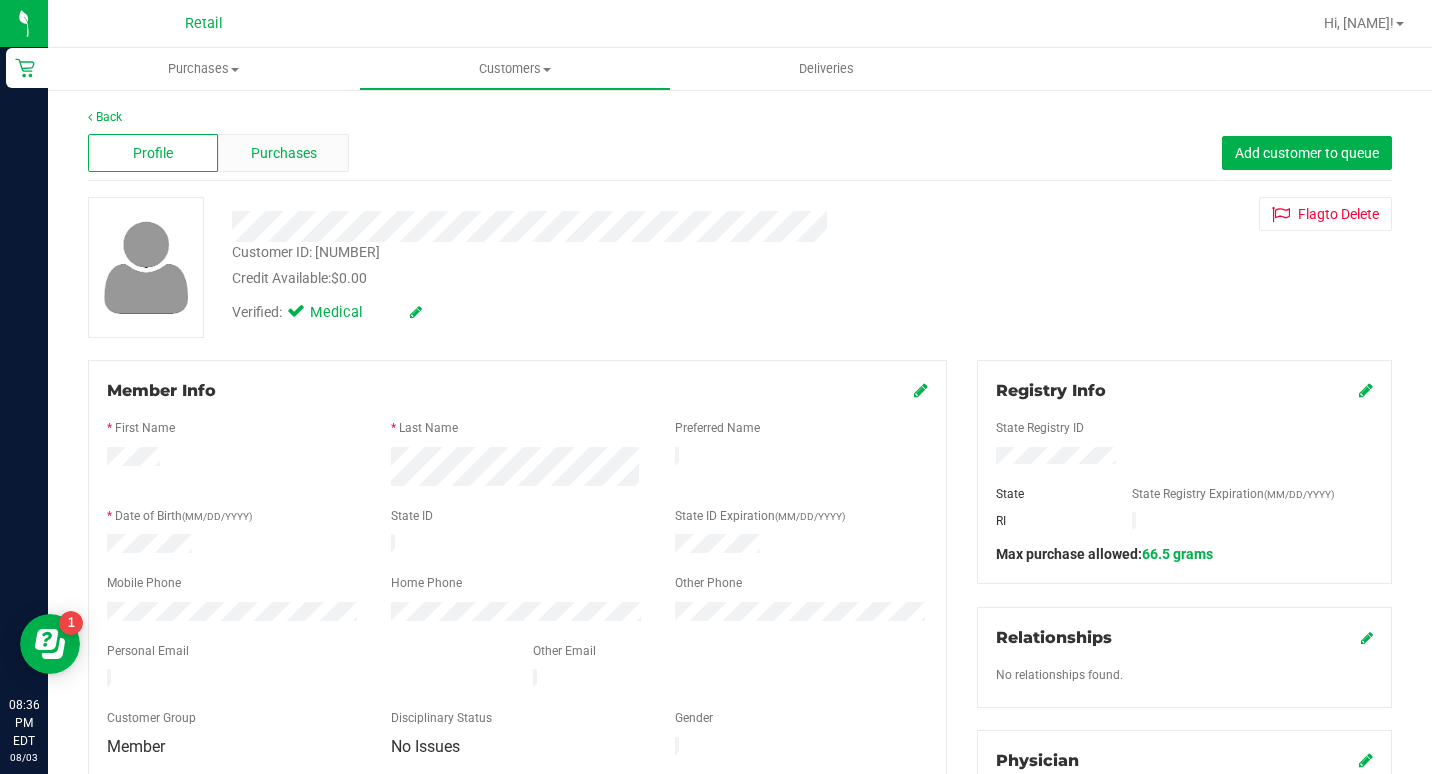 click on "Purchases" at bounding box center [284, 153] 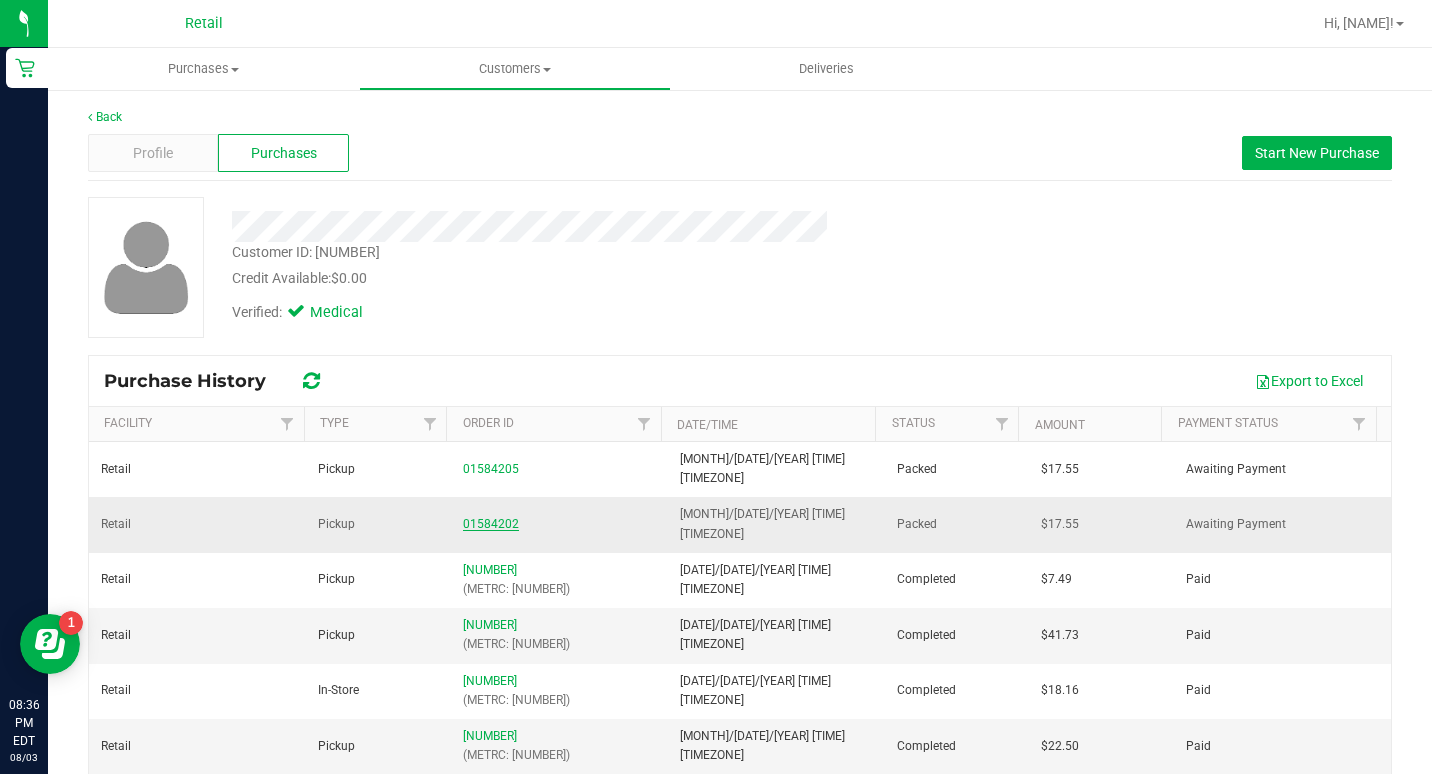 click on "01584202" at bounding box center [491, 524] 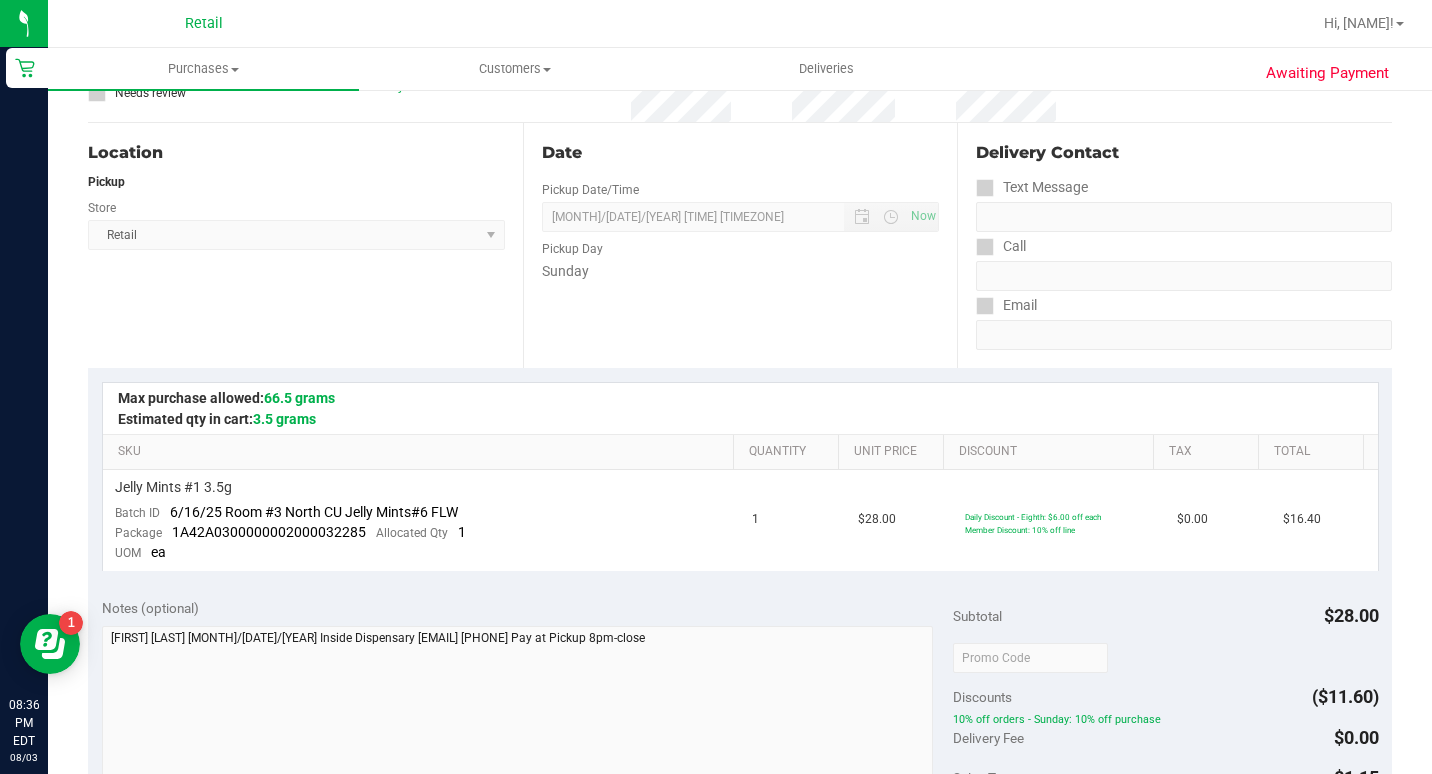 scroll, scrollTop: 200, scrollLeft: 0, axis: vertical 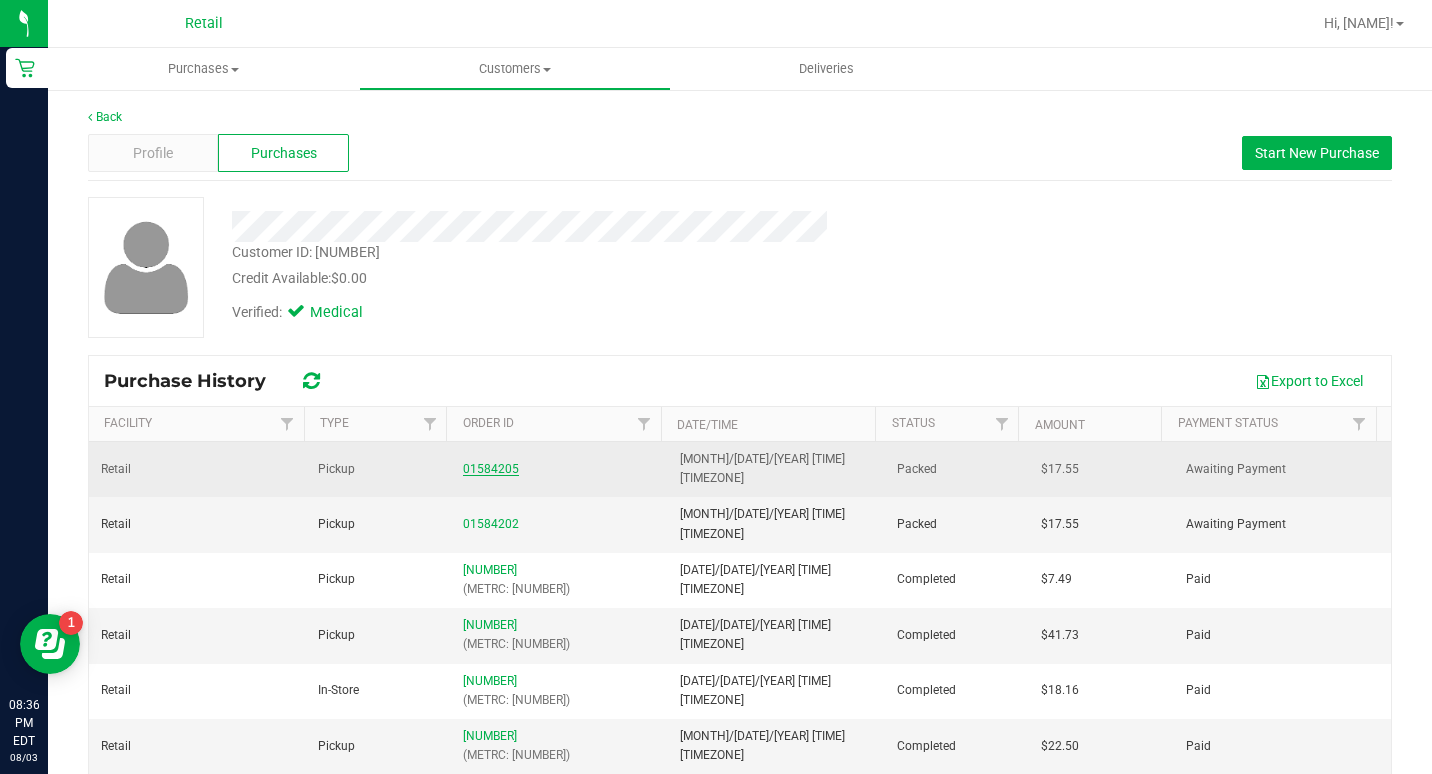 click on "01584205" at bounding box center [491, 469] 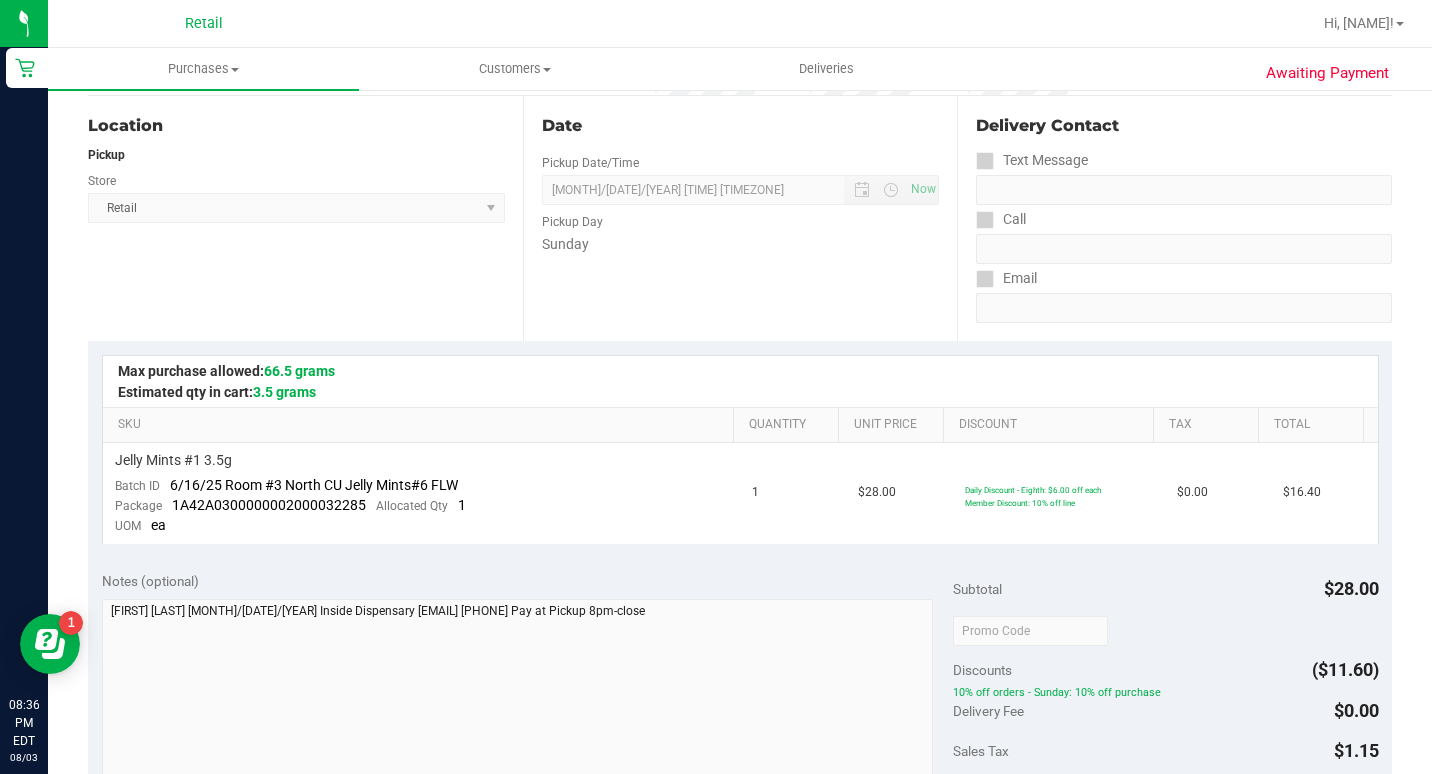 scroll, scrollTop: 200, scrollLeft: 0, axis: vertical 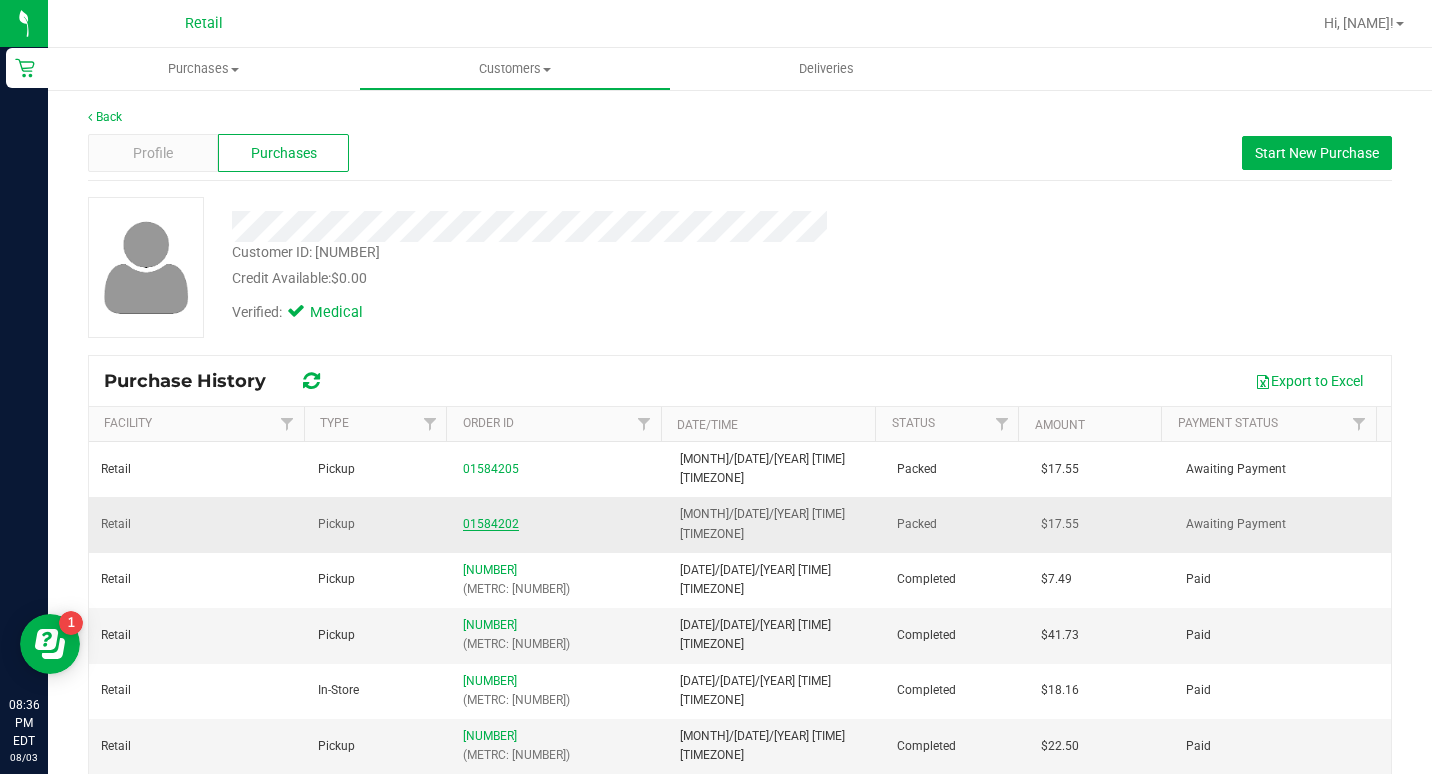 click on "01584202" at bounding box center [491, 524] 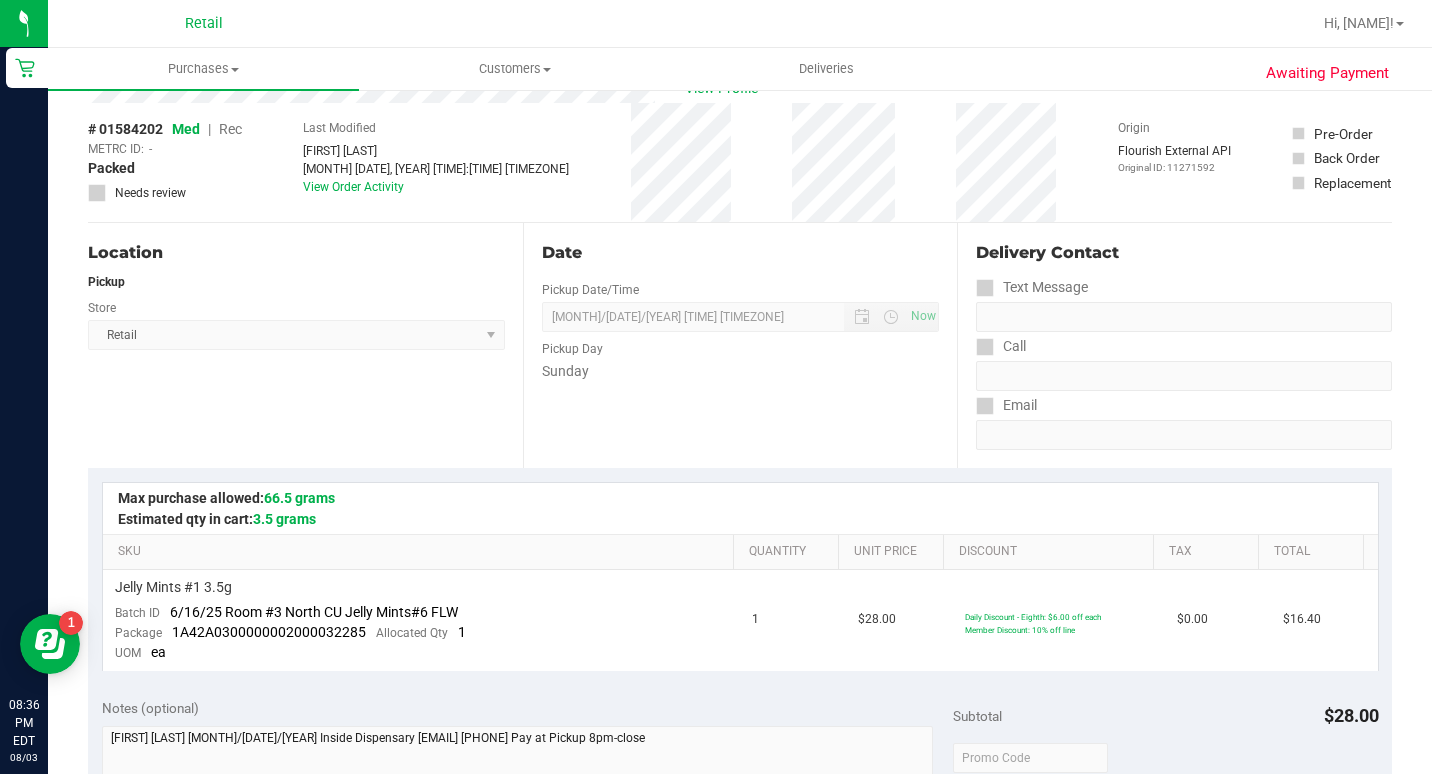 scroll, scrollTop: 0, scrollLeft: 0, axis: both 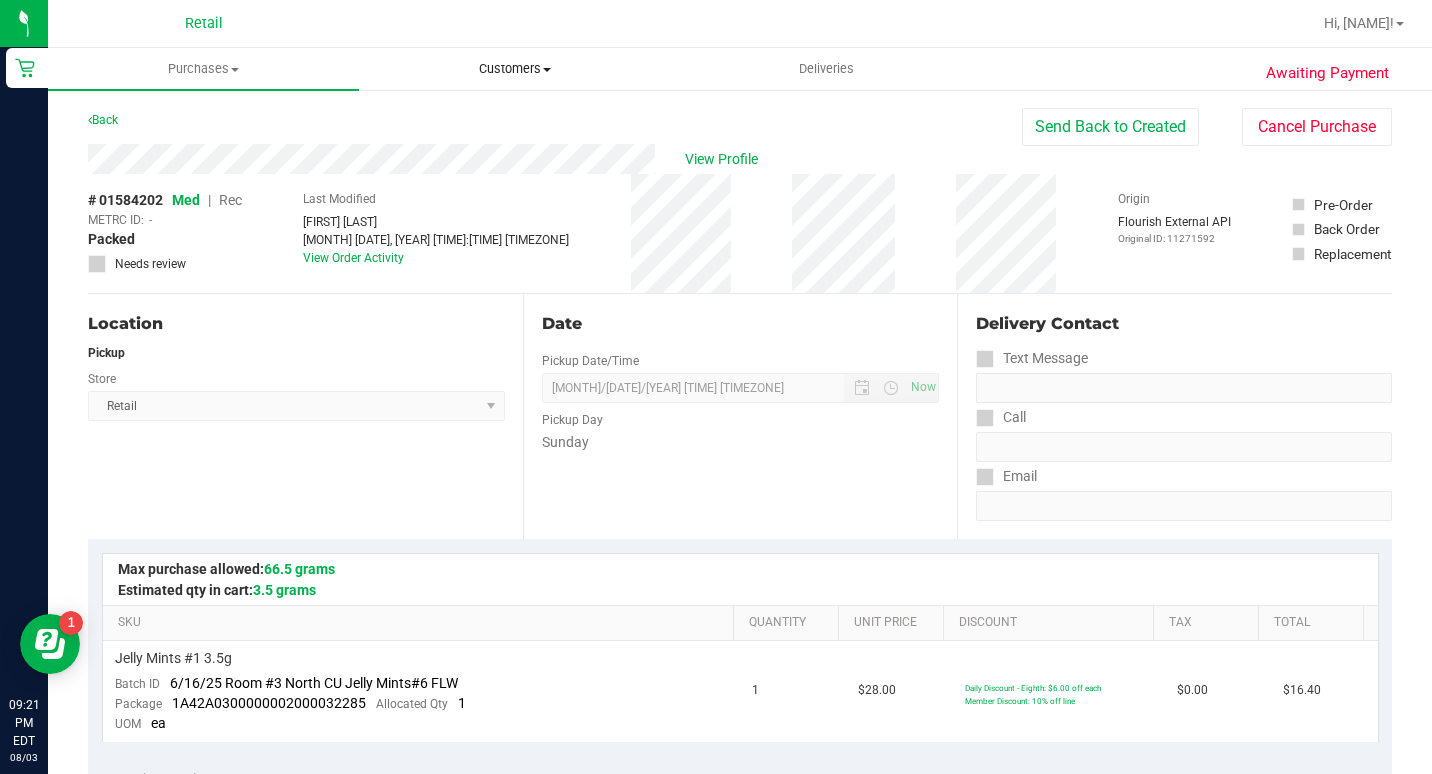 click on "Customers" at bounding box center (514, 69) 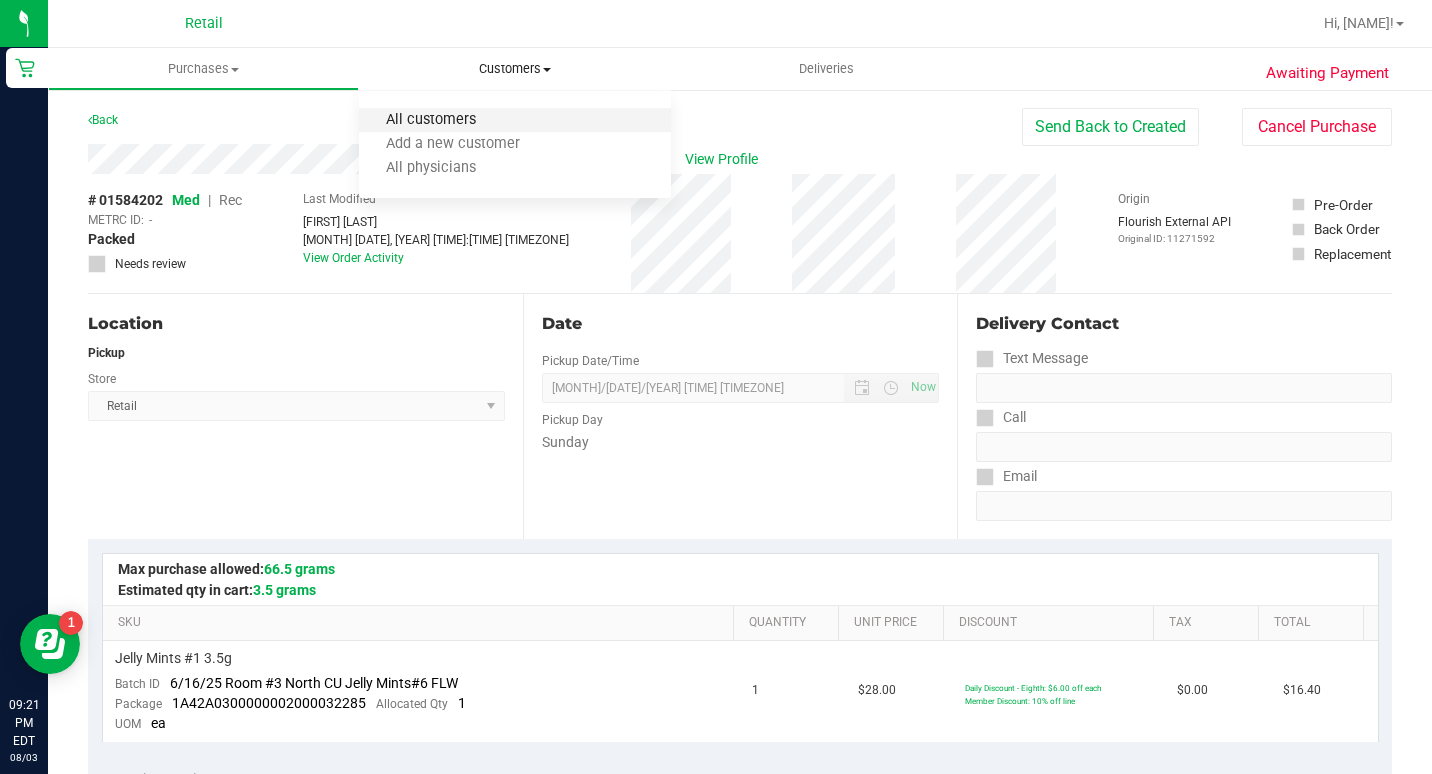 click on "All customers" at bounding box center [431, 120] 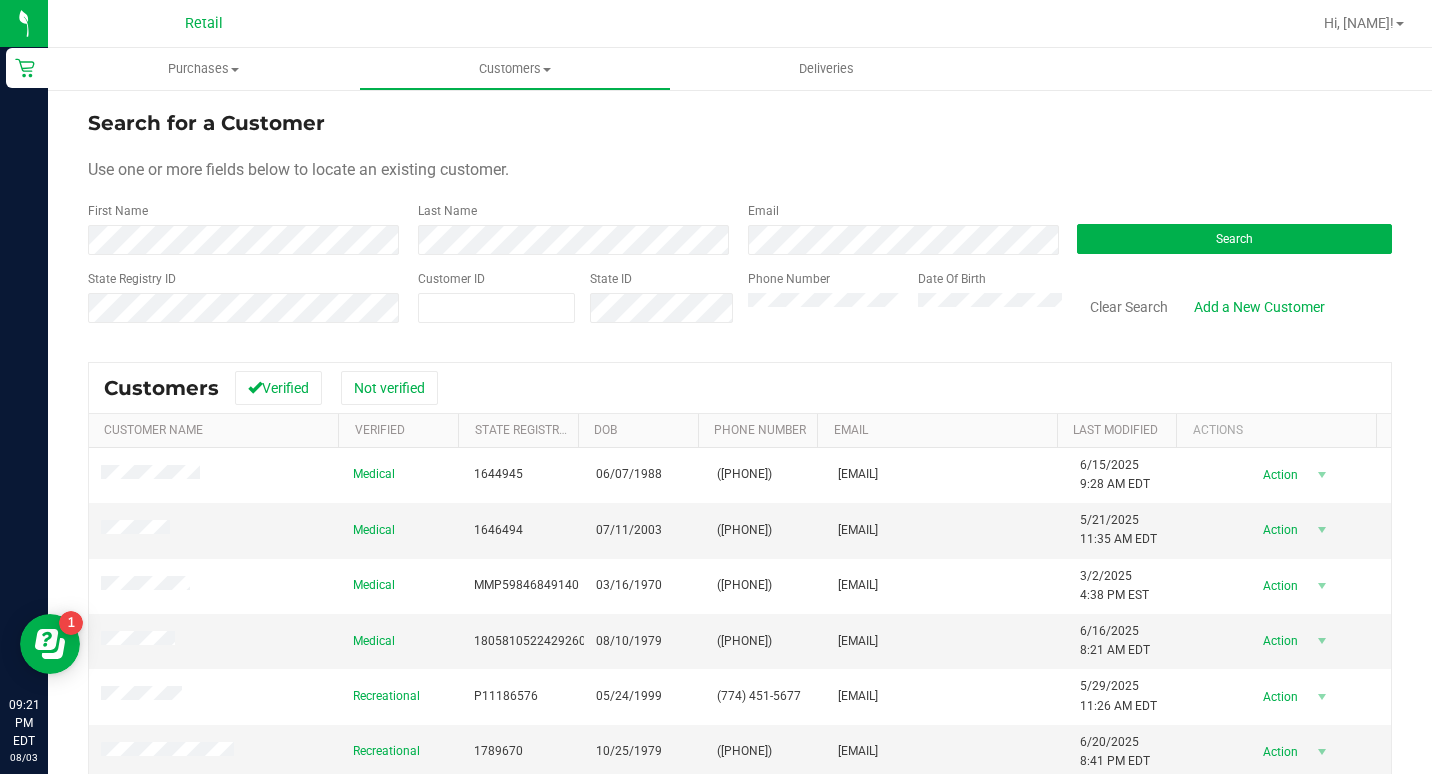 click on "Last Name" at bounding box center (568, 228) 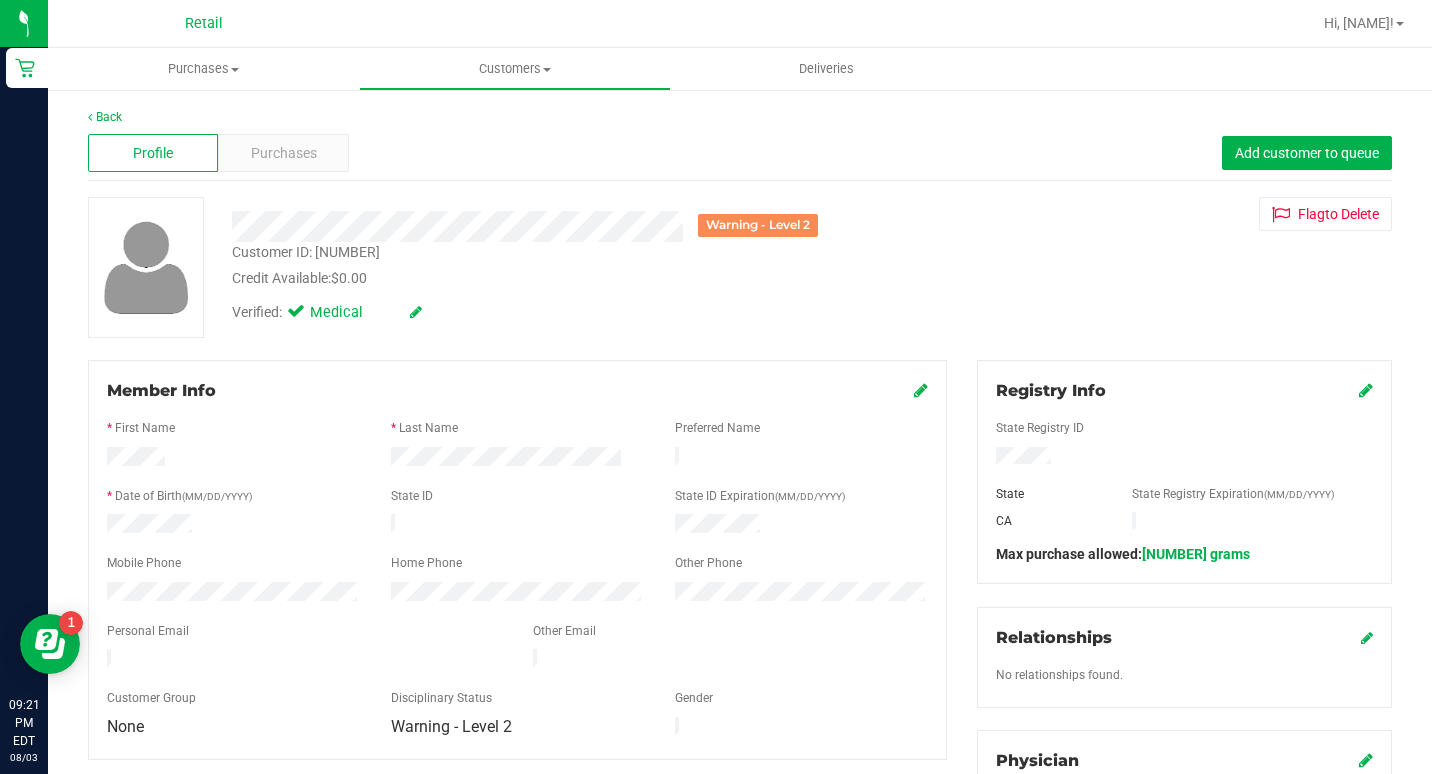 click on "Profile
Purchases
Add customer to queue" at bounding box center [740, 153] 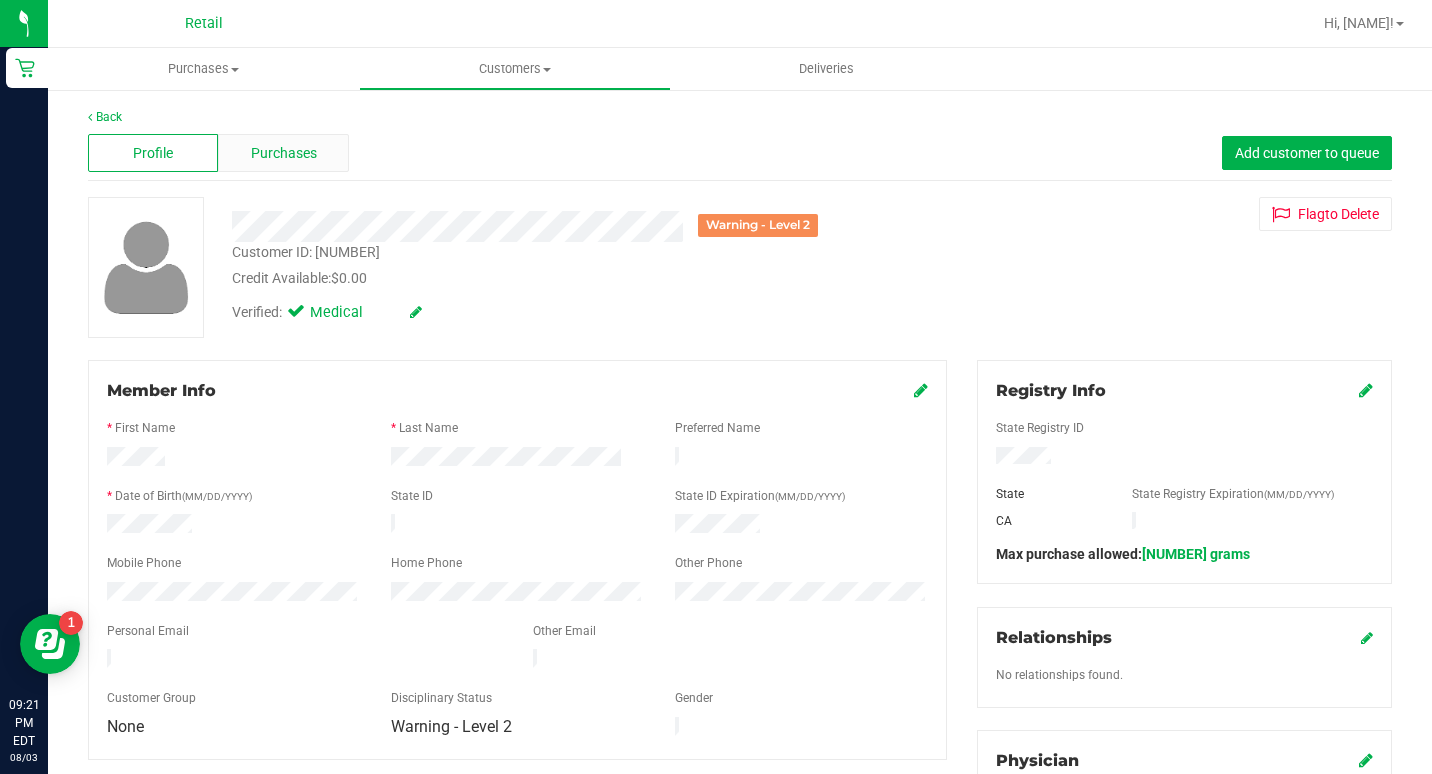 click on "Purchases" at bounding box center (283, 153) 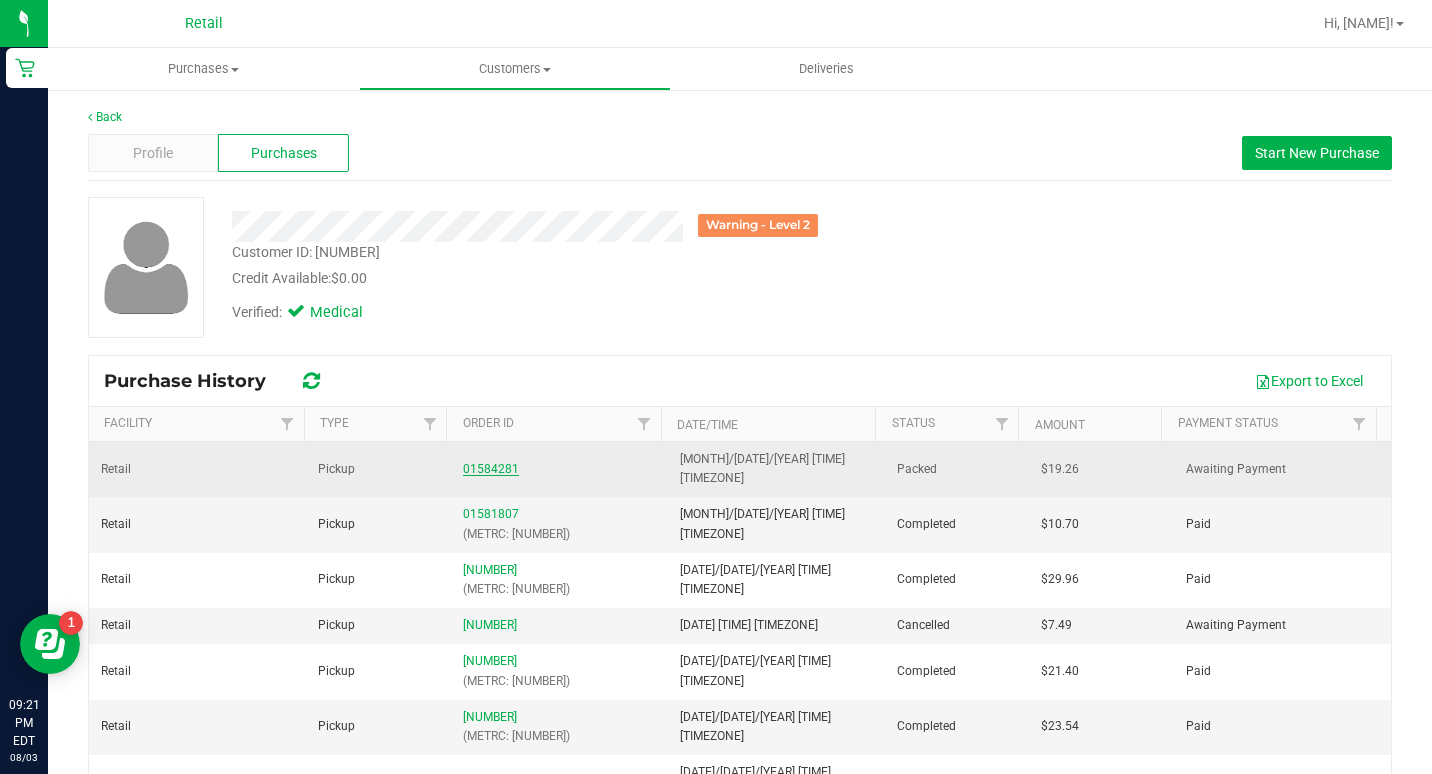 click on "01584281" at bounding box center [491, 469] 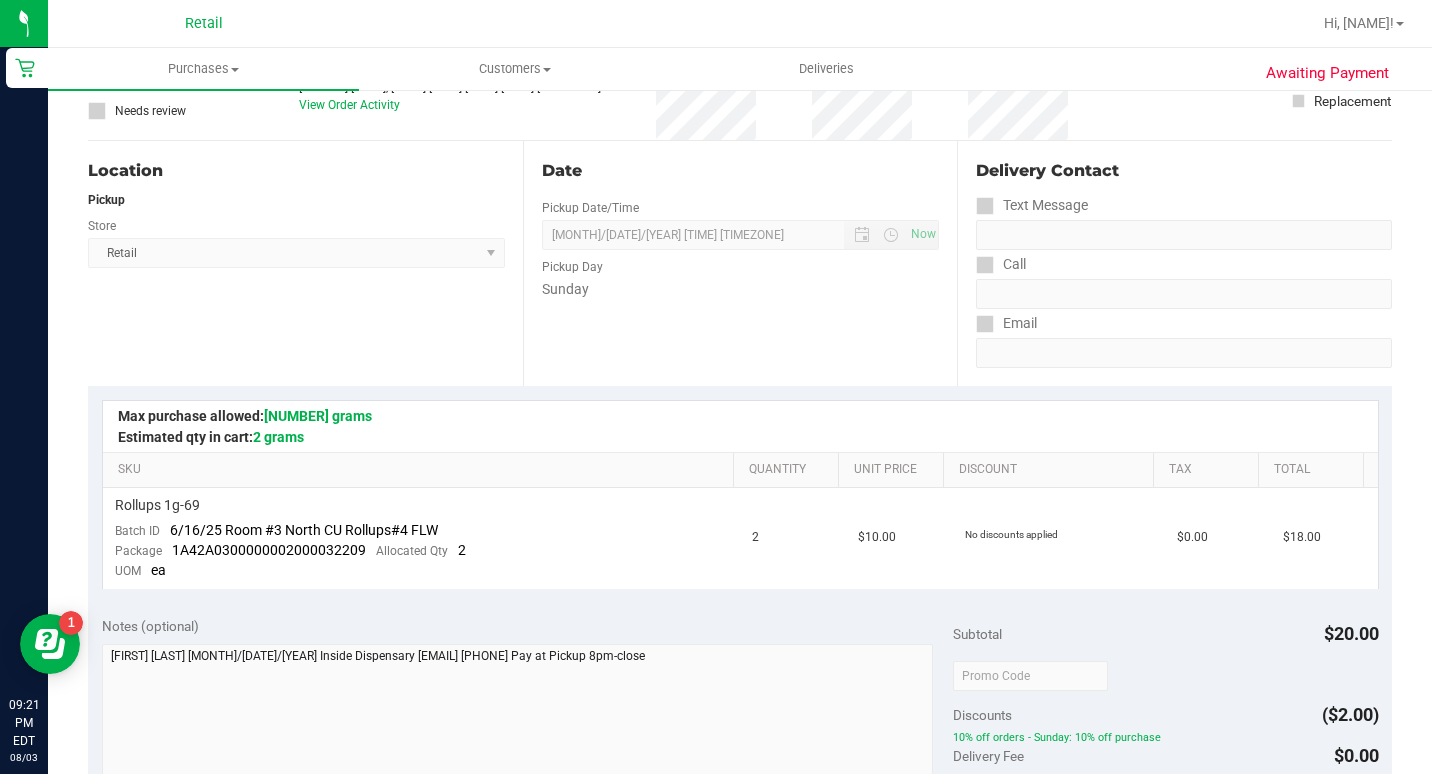 scroll, scrollTop: 0, scrollLeft: 0, axis: both 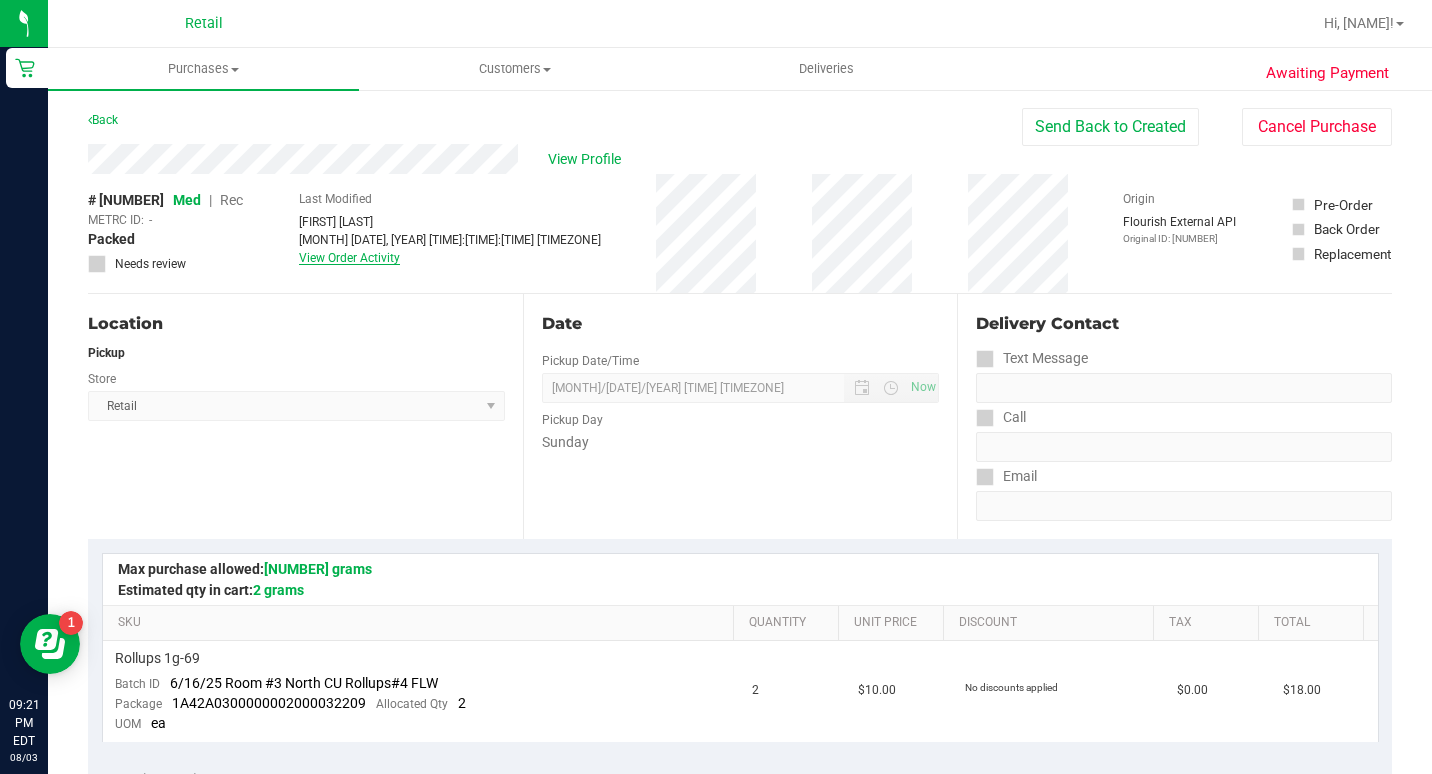 click on "View Order Activity" at bounding box center (349, 258) 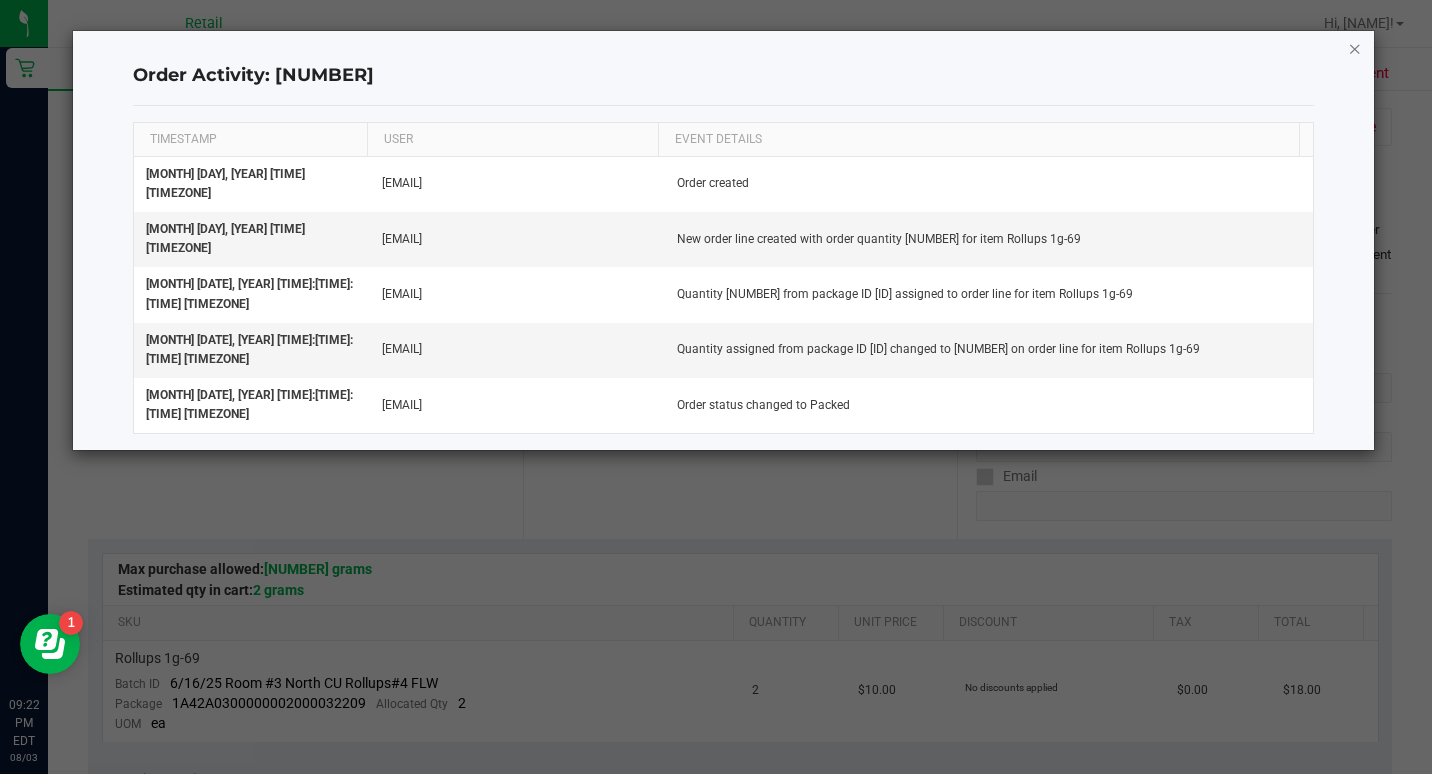 click 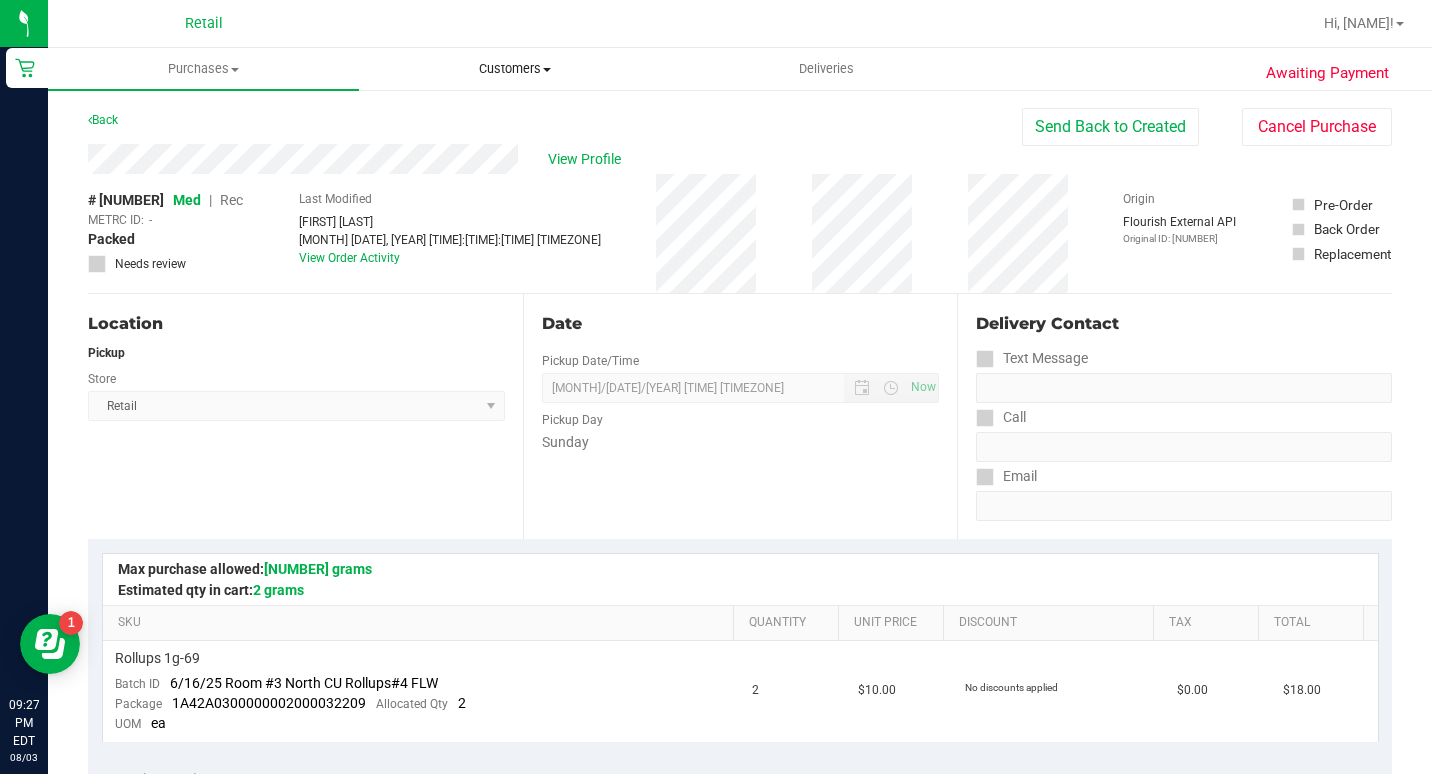 drag, startPoint x: 510, startPoint y: 61, endPoint x: 499, endPoint y: 106, distance: 46.32494 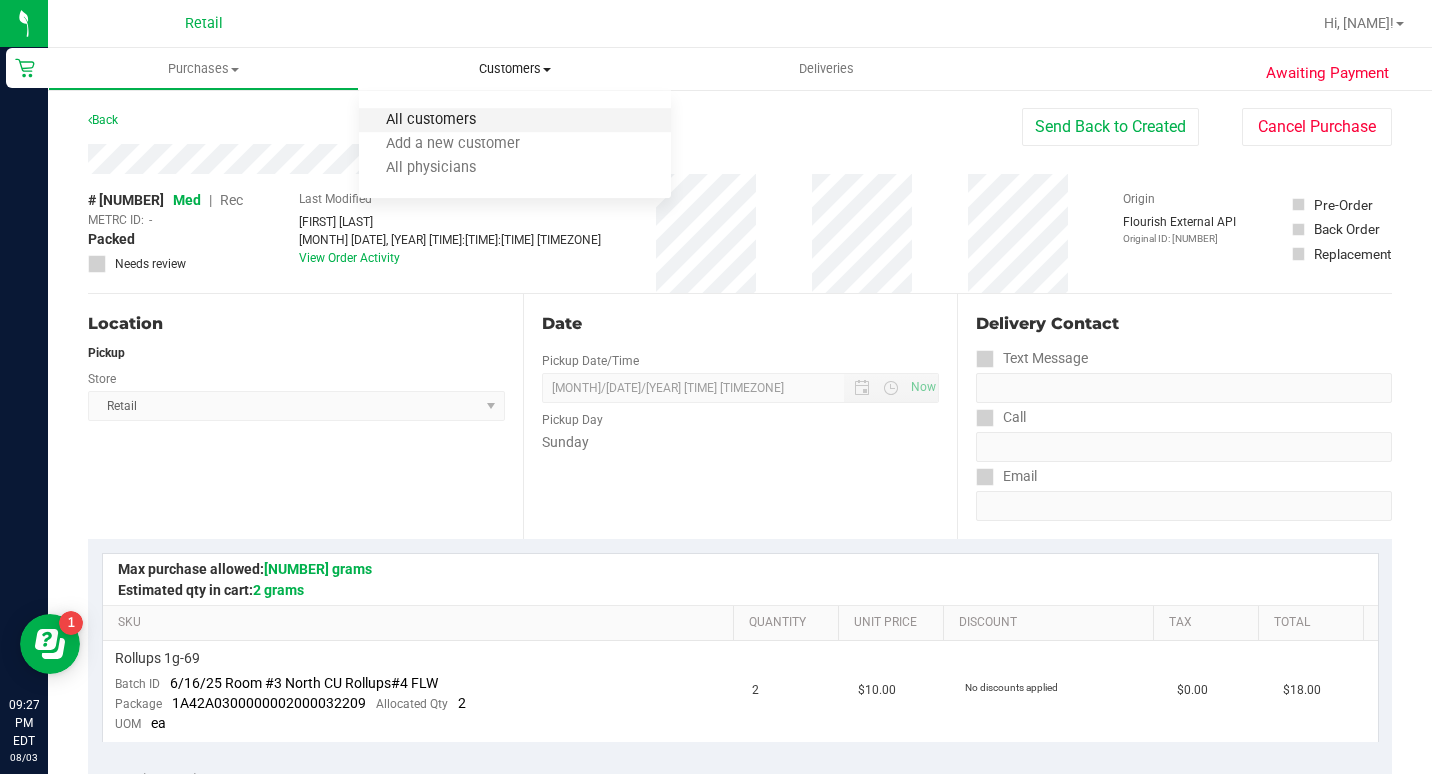 click on "All customers" at bounding box center [431, 120] 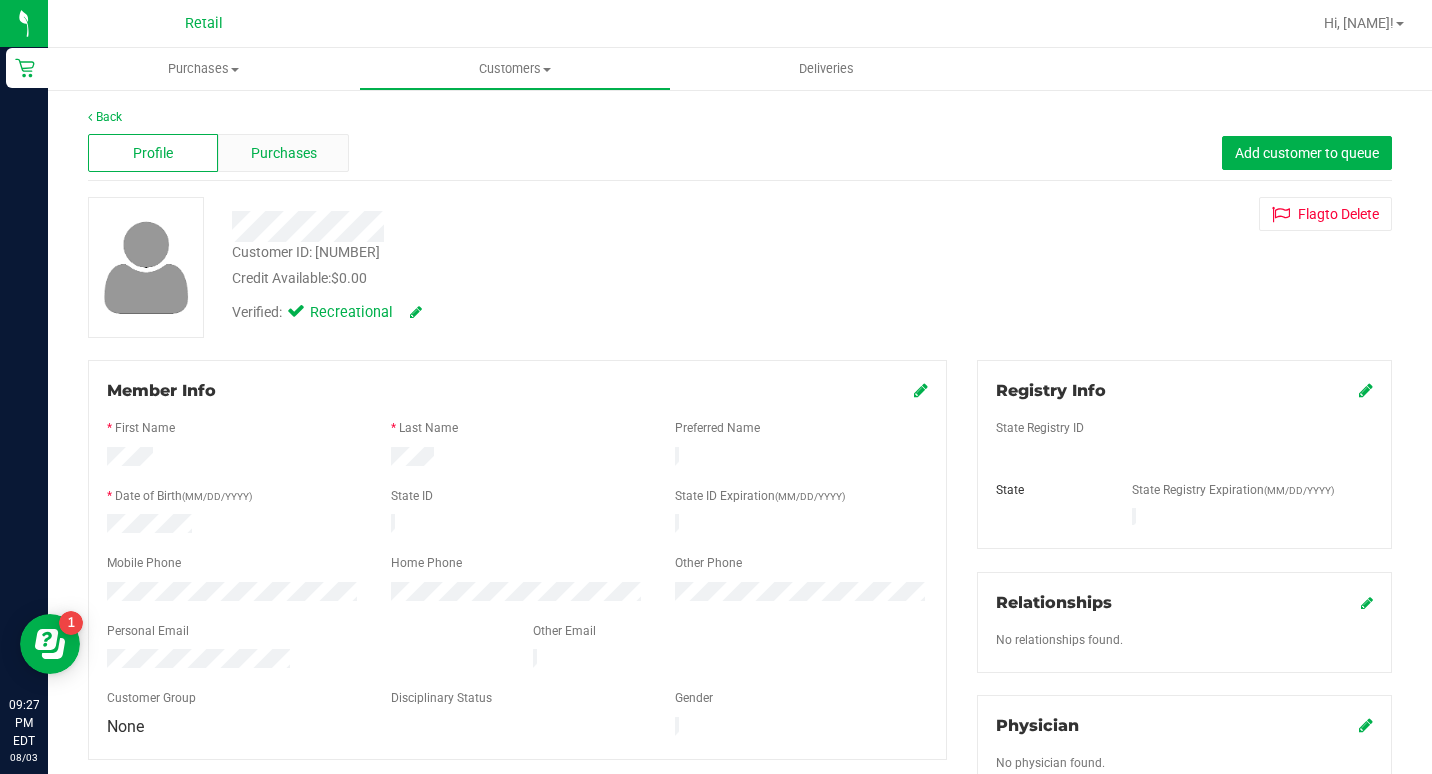 click on "Purchases" at bounding box center (284, 153) 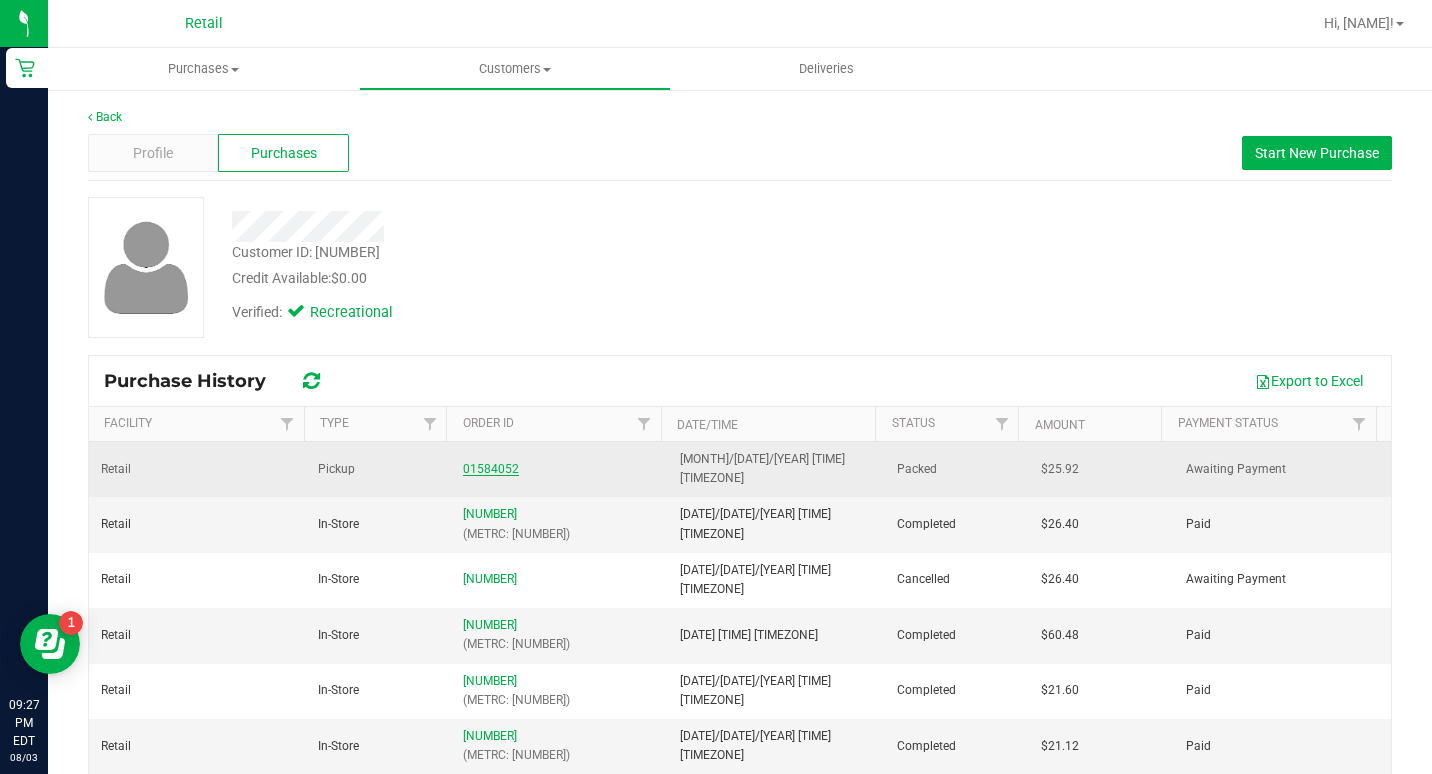 click on "01584052" at bounding box center [491, 469] 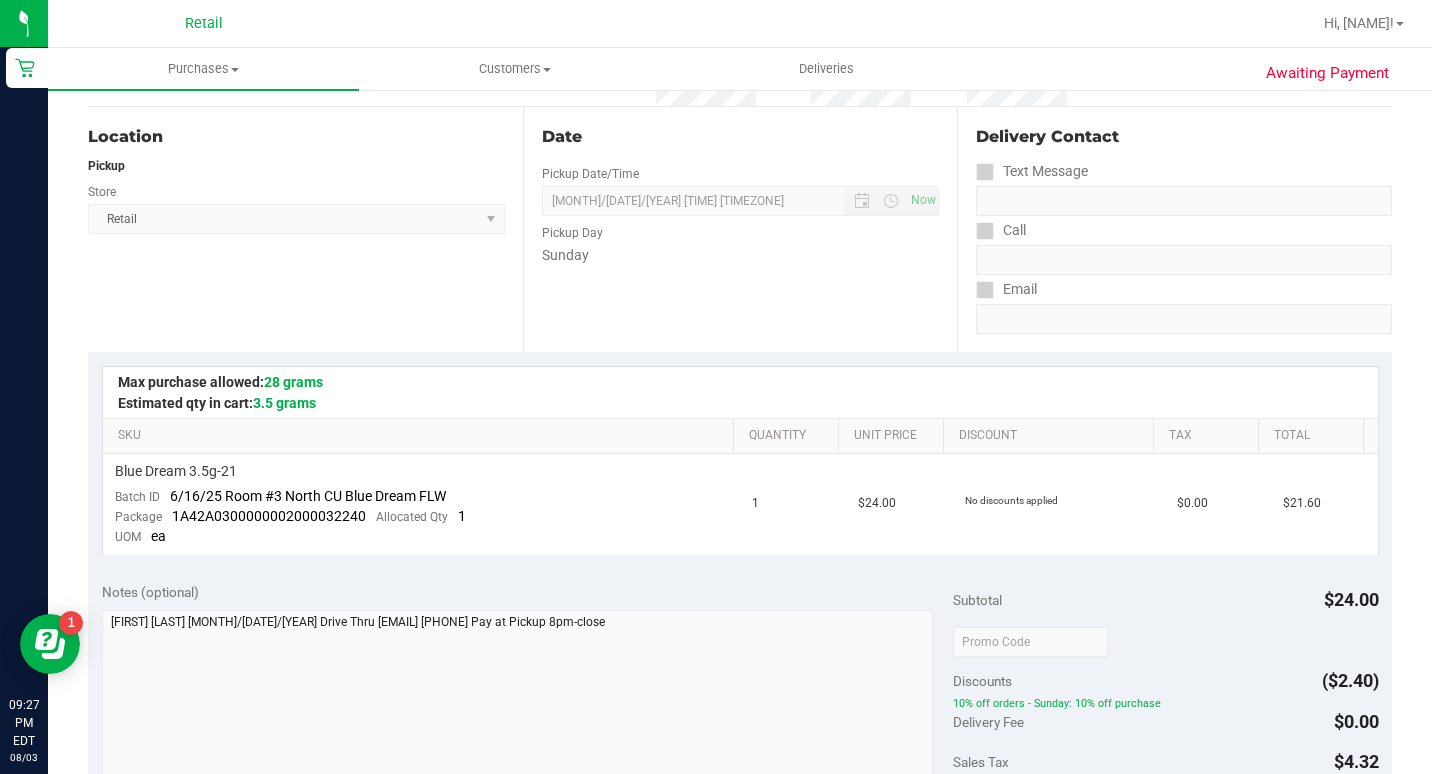 scroll, scrollTop: 200, scrollLeft: 0, axis: vertical 